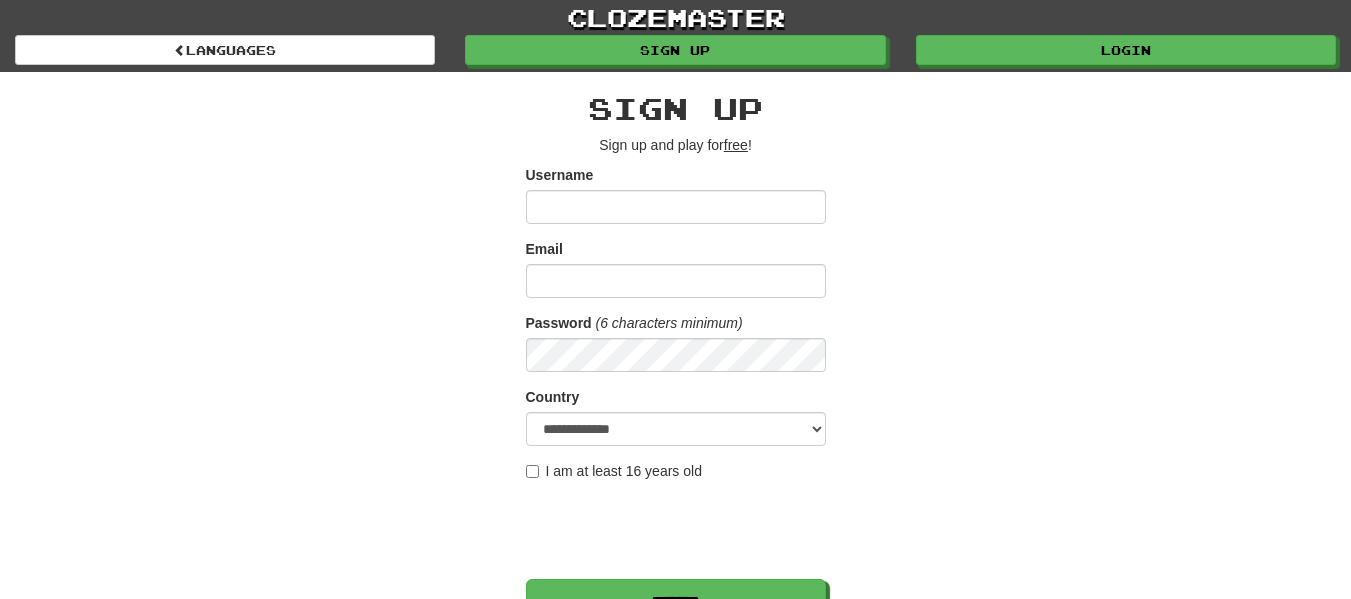 scroll, scrollTop: 0, scrollLeft: 0, axis: both 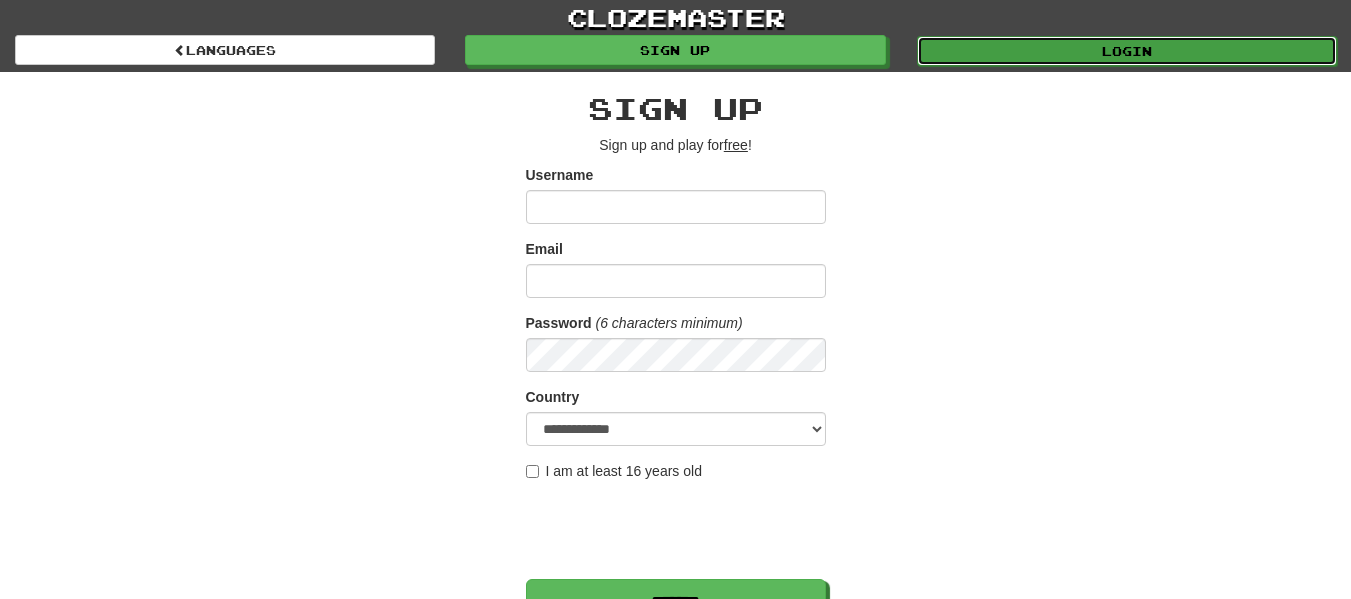 click on "Login" at bounding box center [1127, 51] 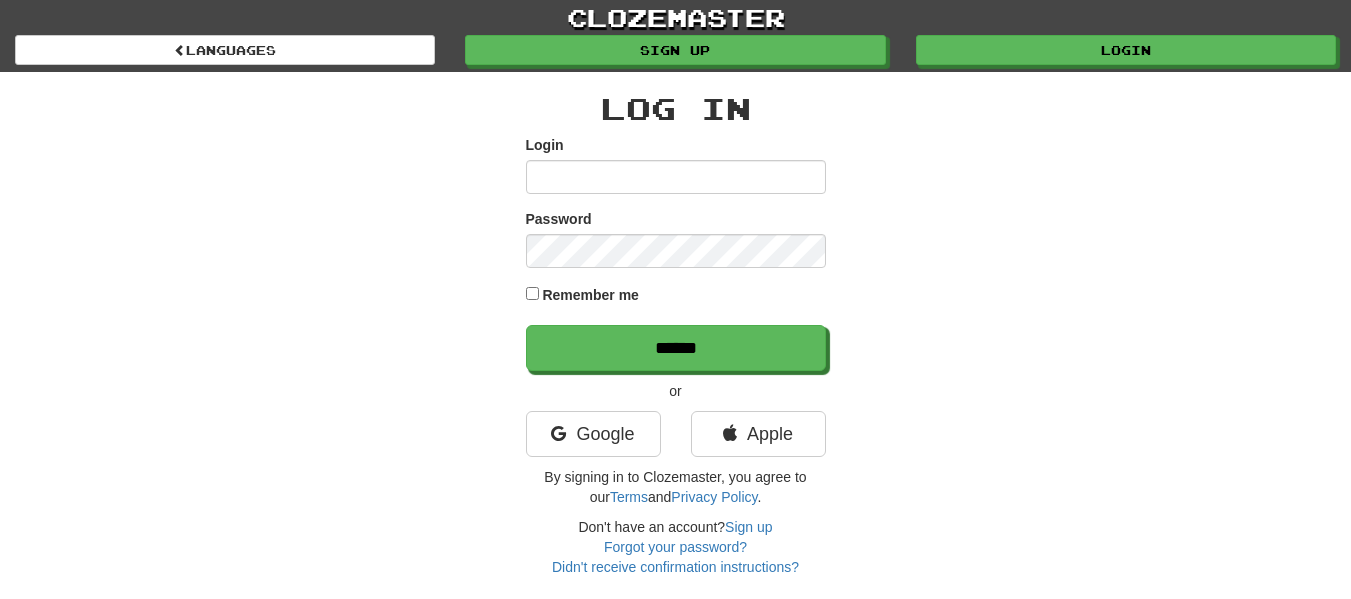 scroll, scrollTop: 0, scrollLeft: 0, axis: both 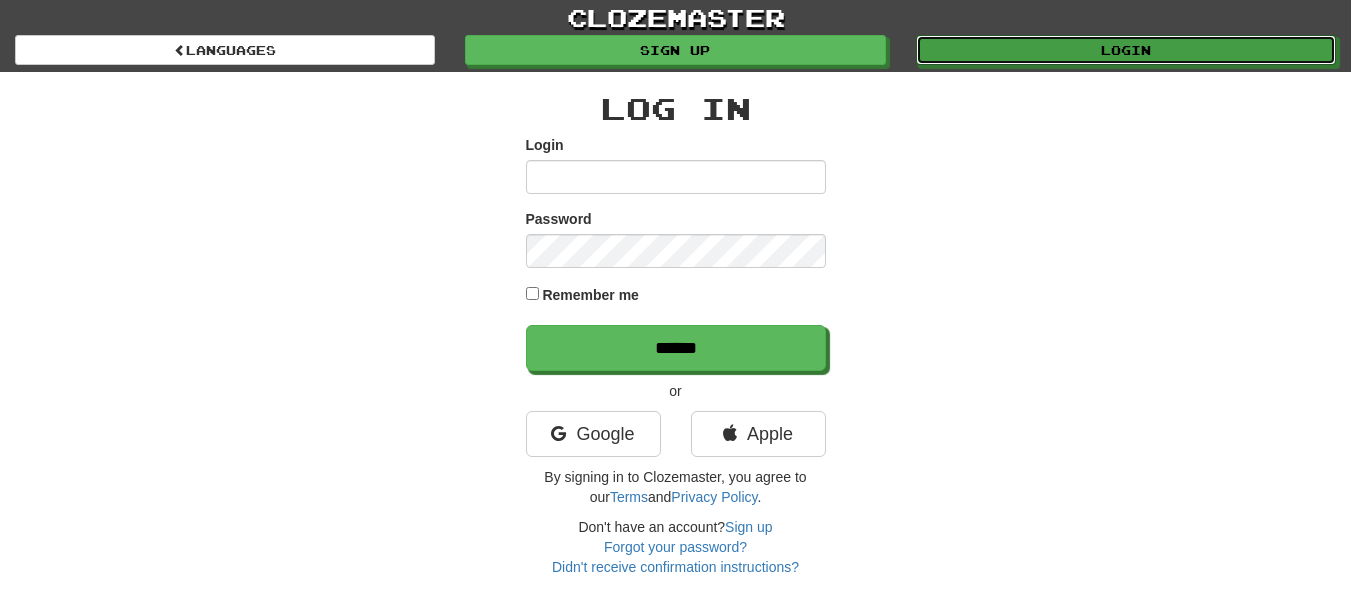 click on "Login" at bounding box center (1126, 50) 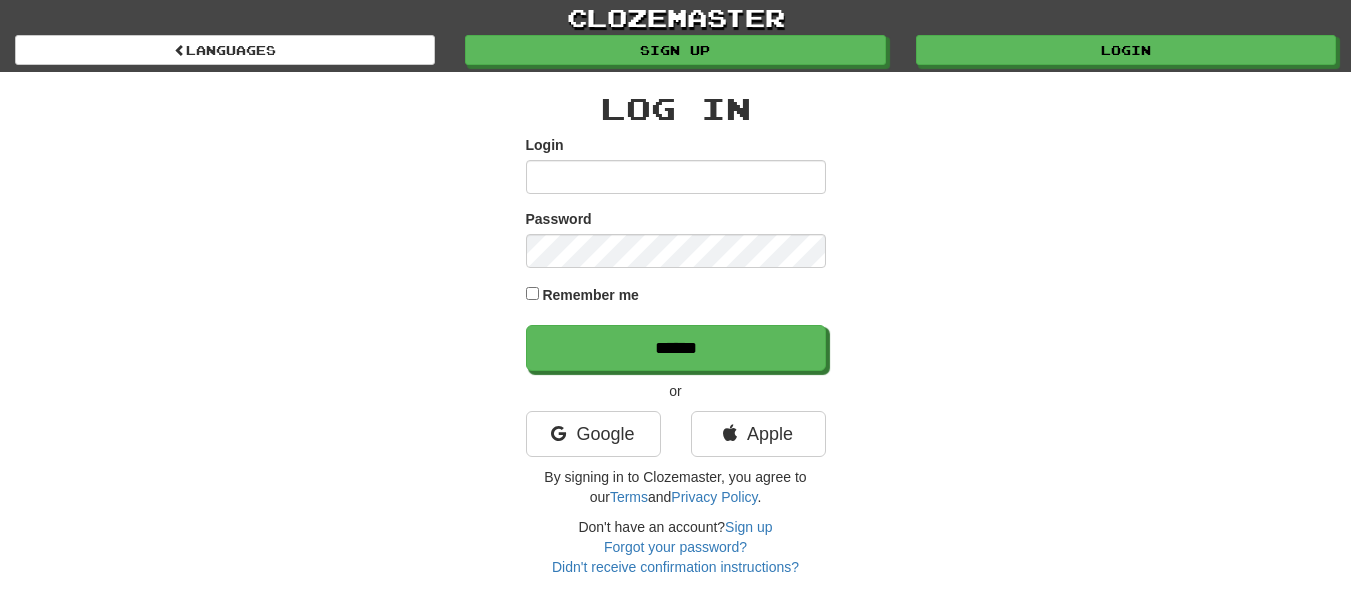 scroll, scrollTop: 0, scrollLeft: 0, axis: both 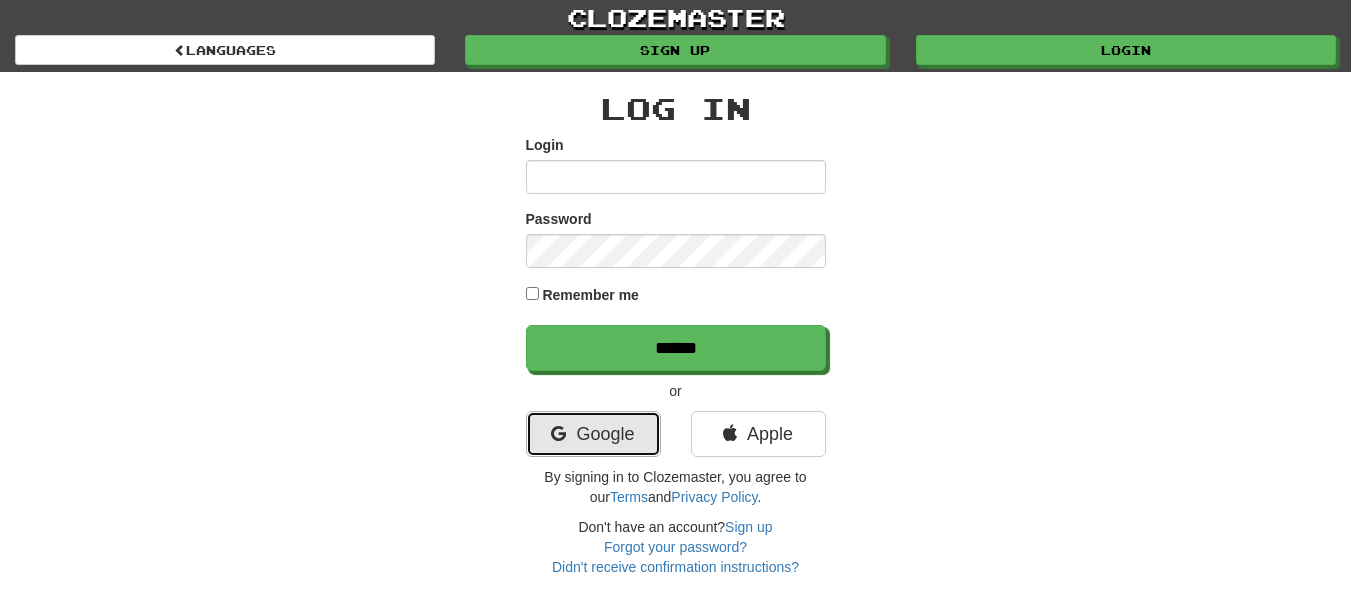 click on "Google" at bounding box center (593, 434) 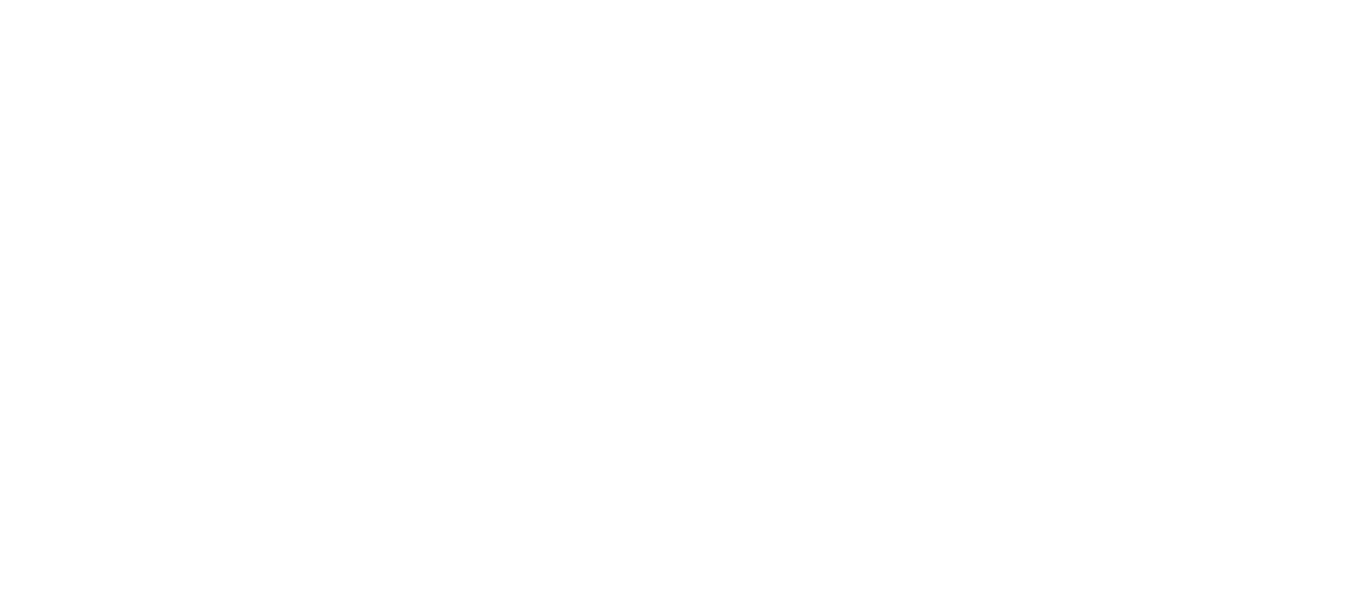 scroll, scrollTop: 0, scrollLeft: 0, axis: both 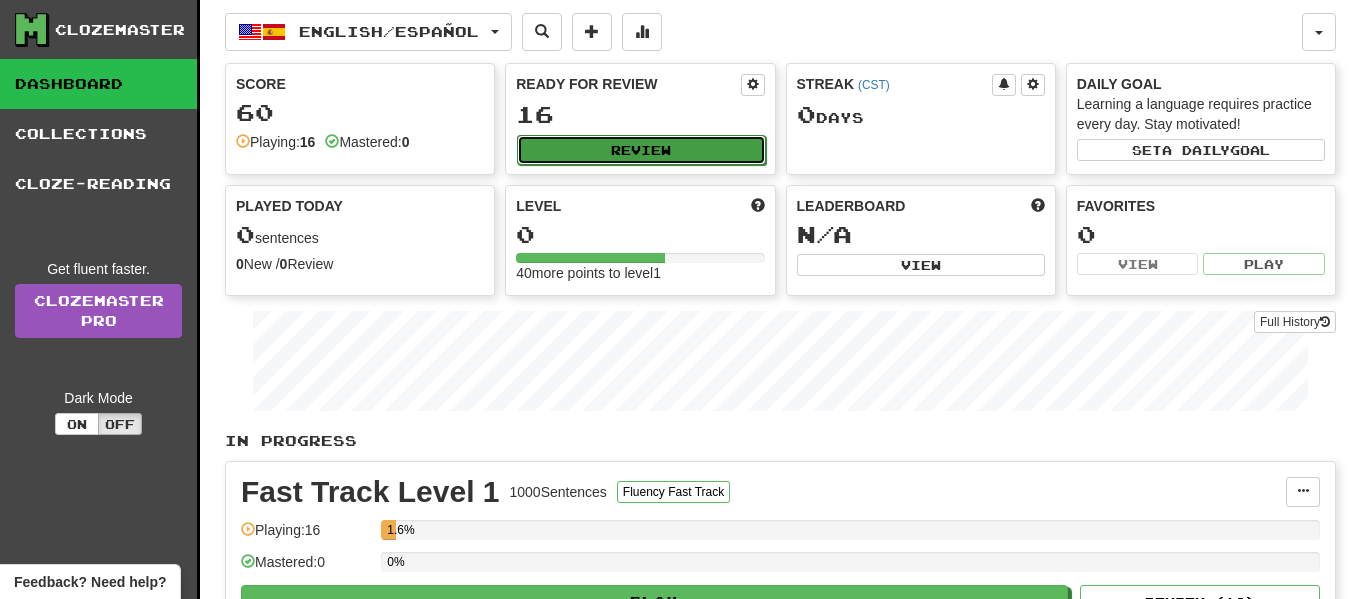 click on "Review" at bounding box center (641, 150) 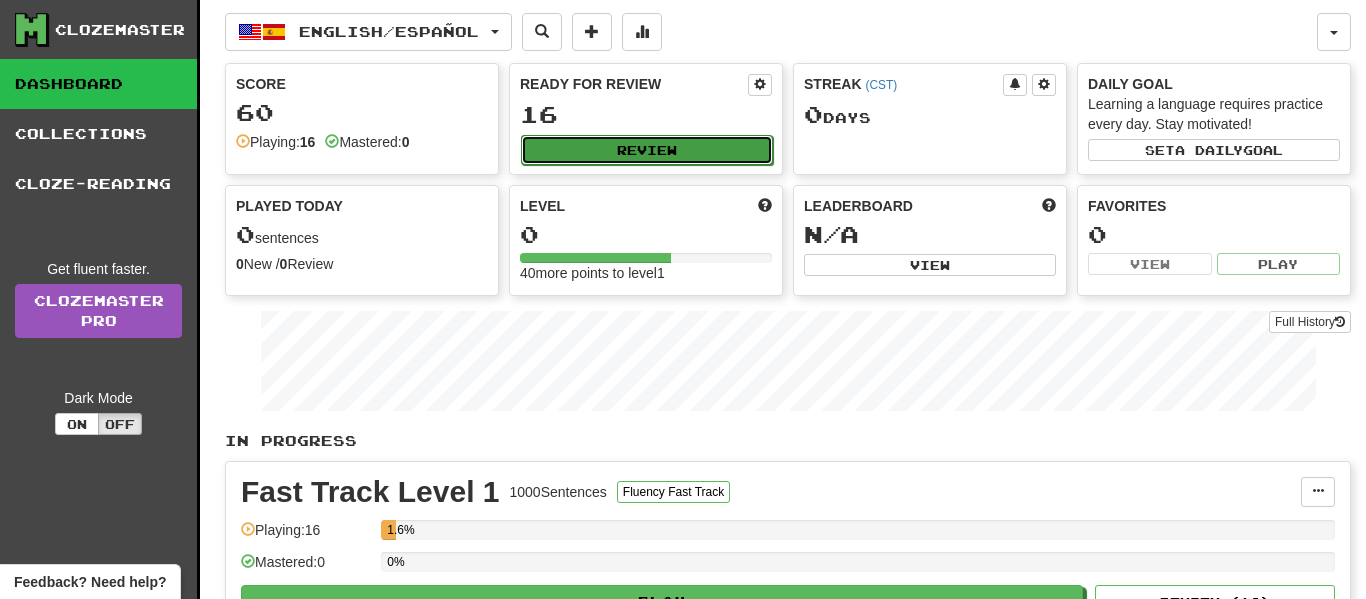select on "**" 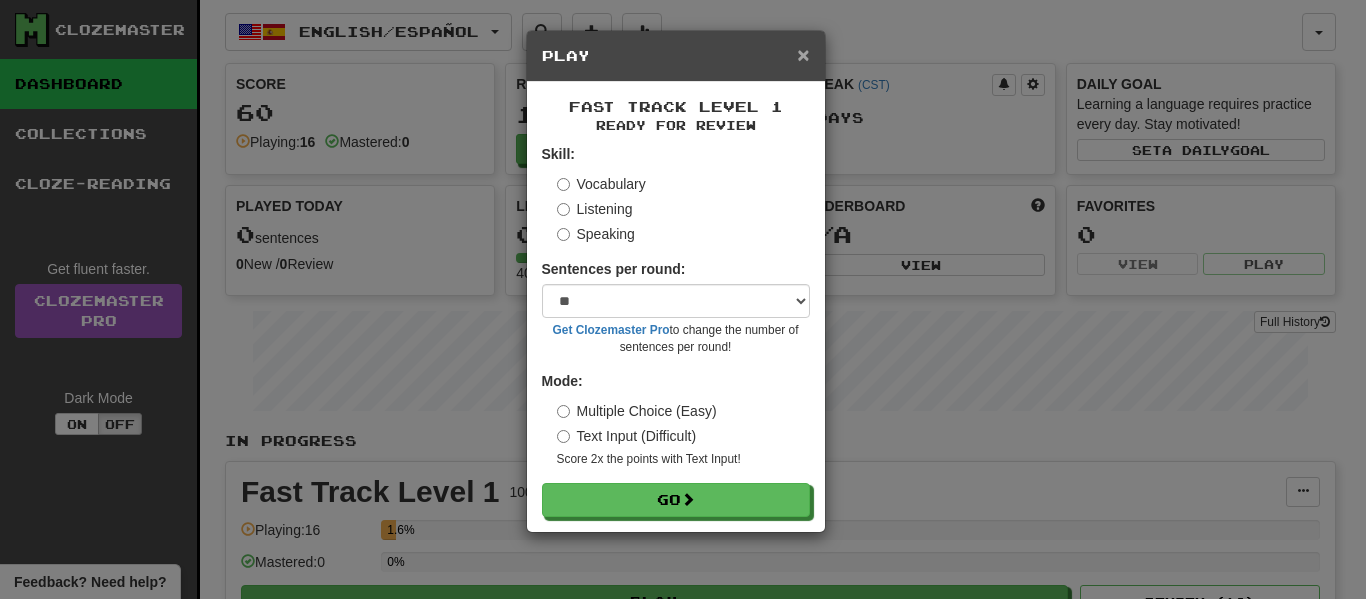 click on "×" at bounding box center (803, 54) 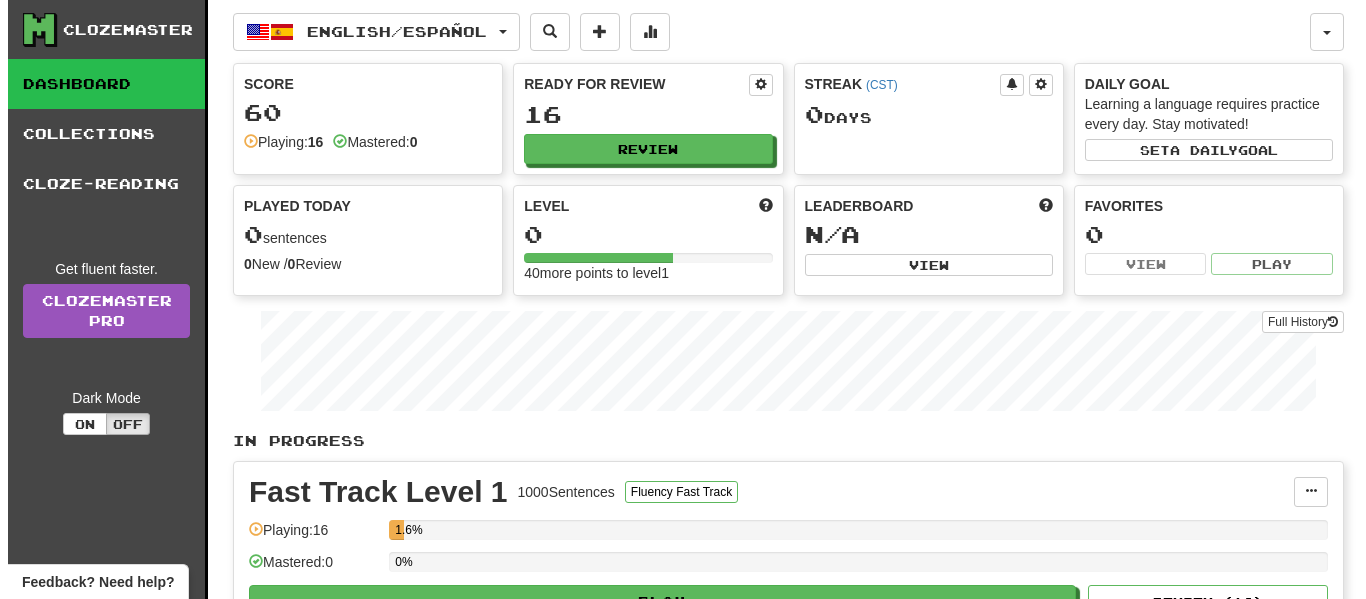 scroll, scrollTop: 524, scrollLeft: 0, axis: vertical 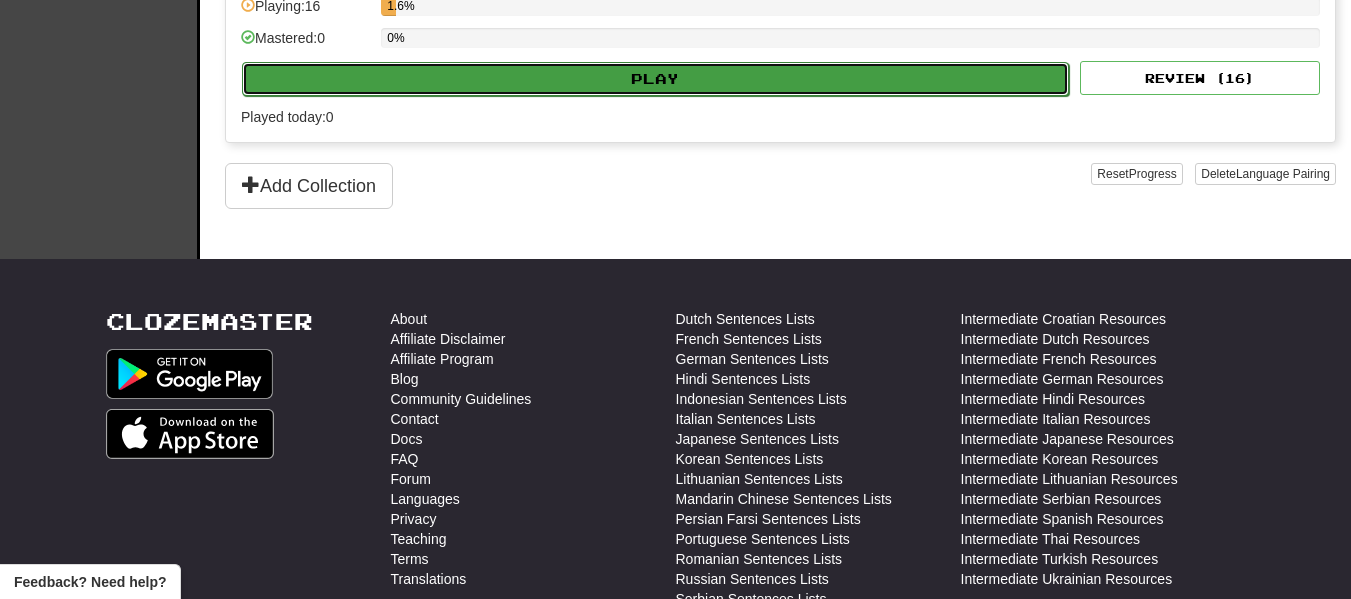 click on "Play" at bounding box center [655, 79] 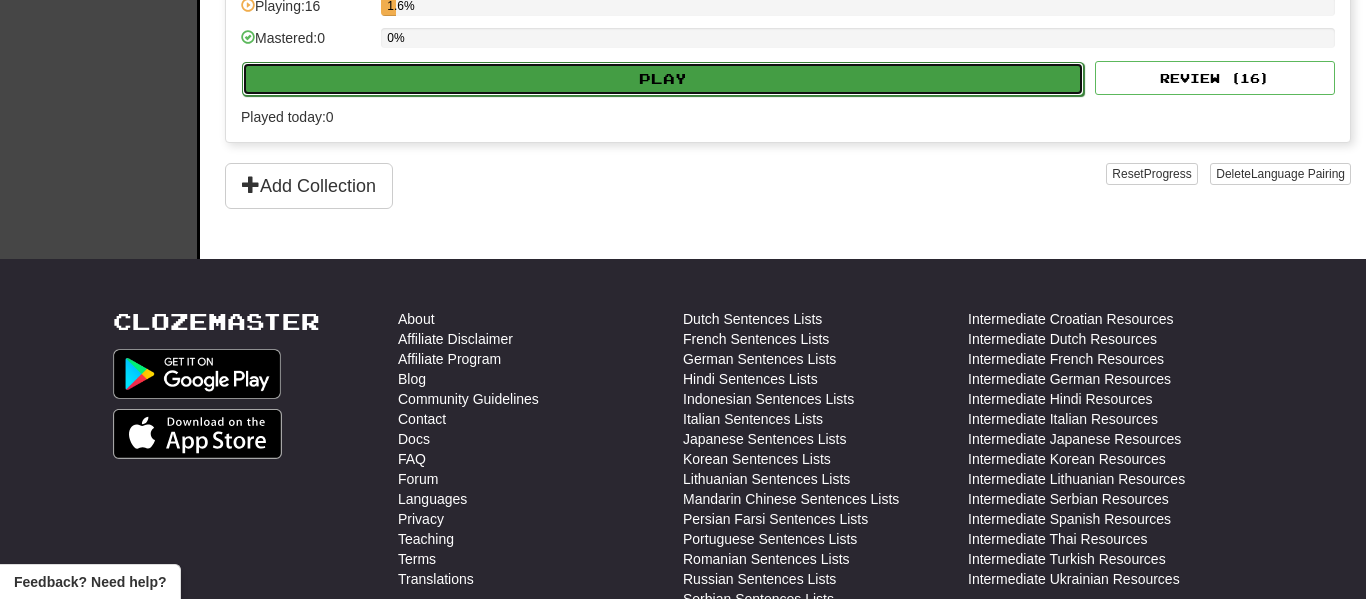 select on "**" 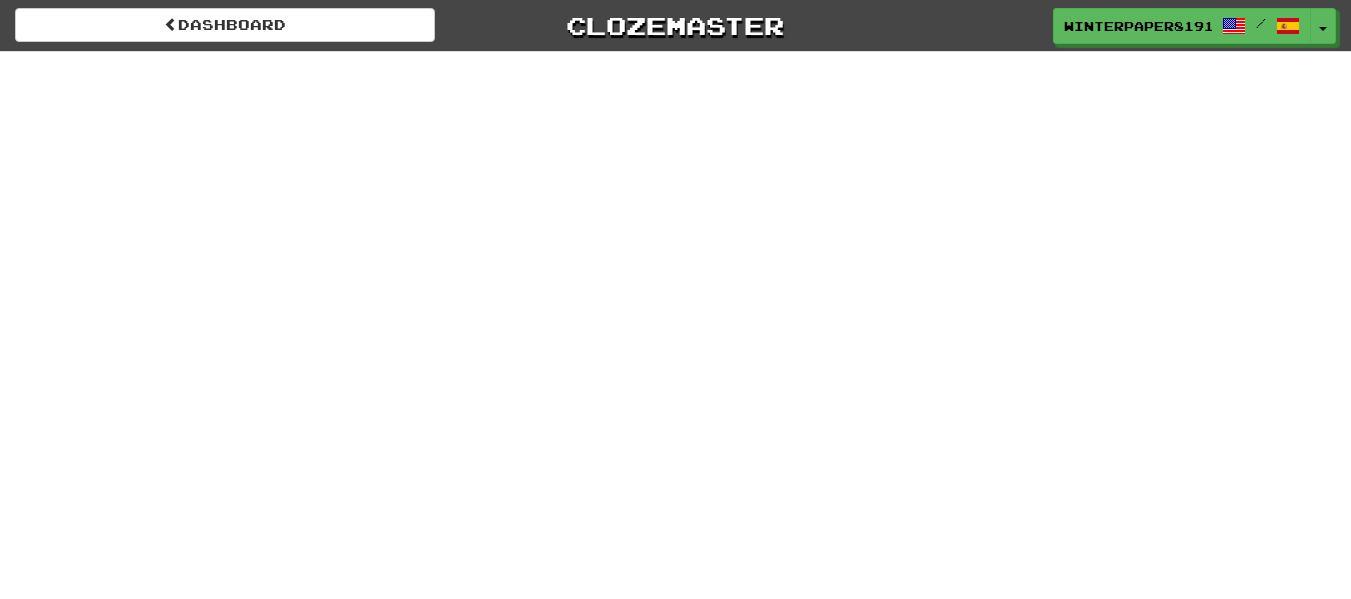 scroll, scrollTop: 0, scrollLeft: 0, axis: both 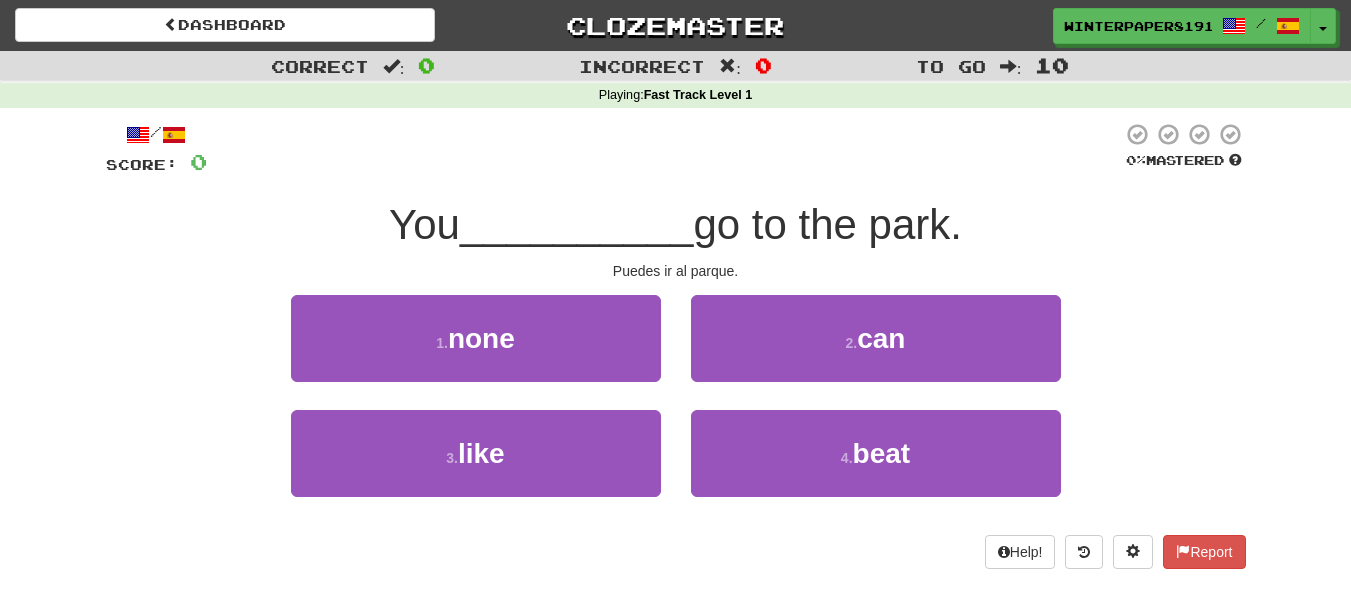 click on "__________" at bounding box center [577, 224] 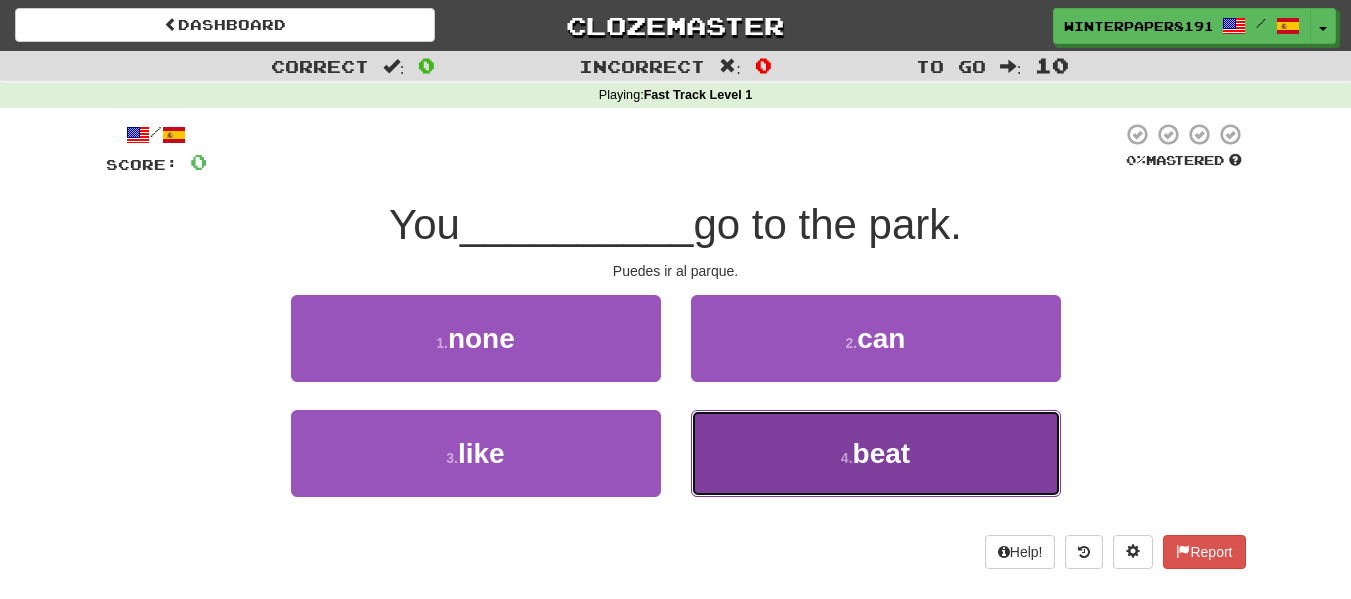 click on "beat" at bounding box center (882, 453) 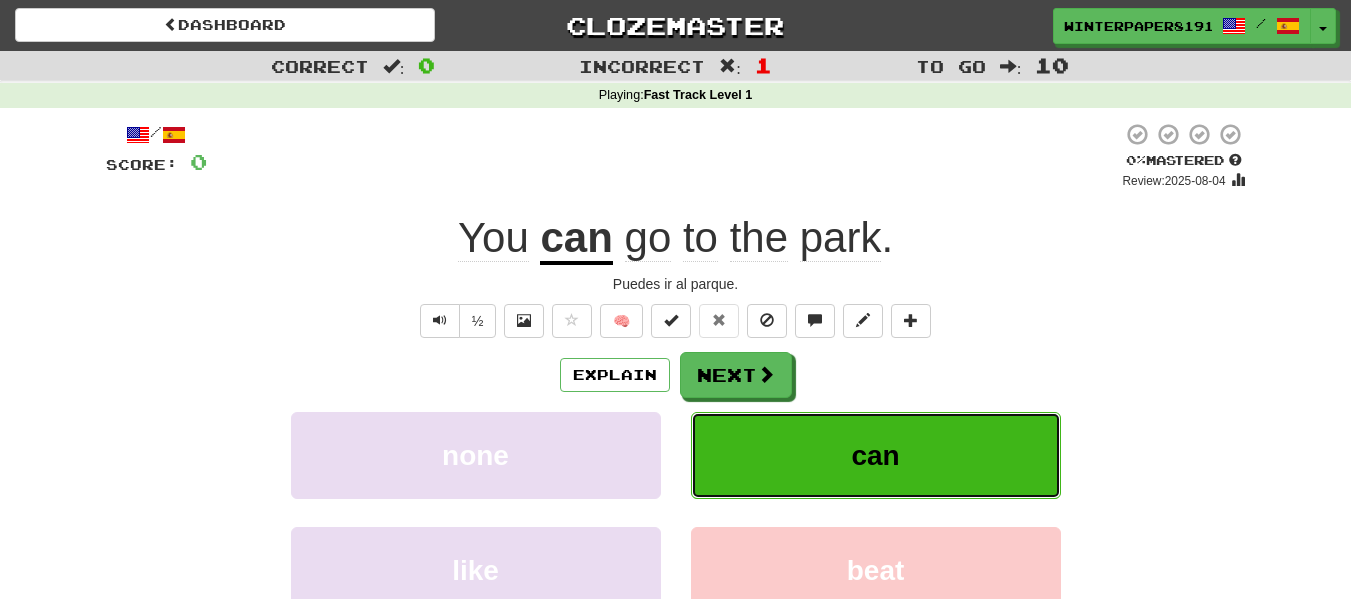 click on "can" at bounding box center (876, 455) 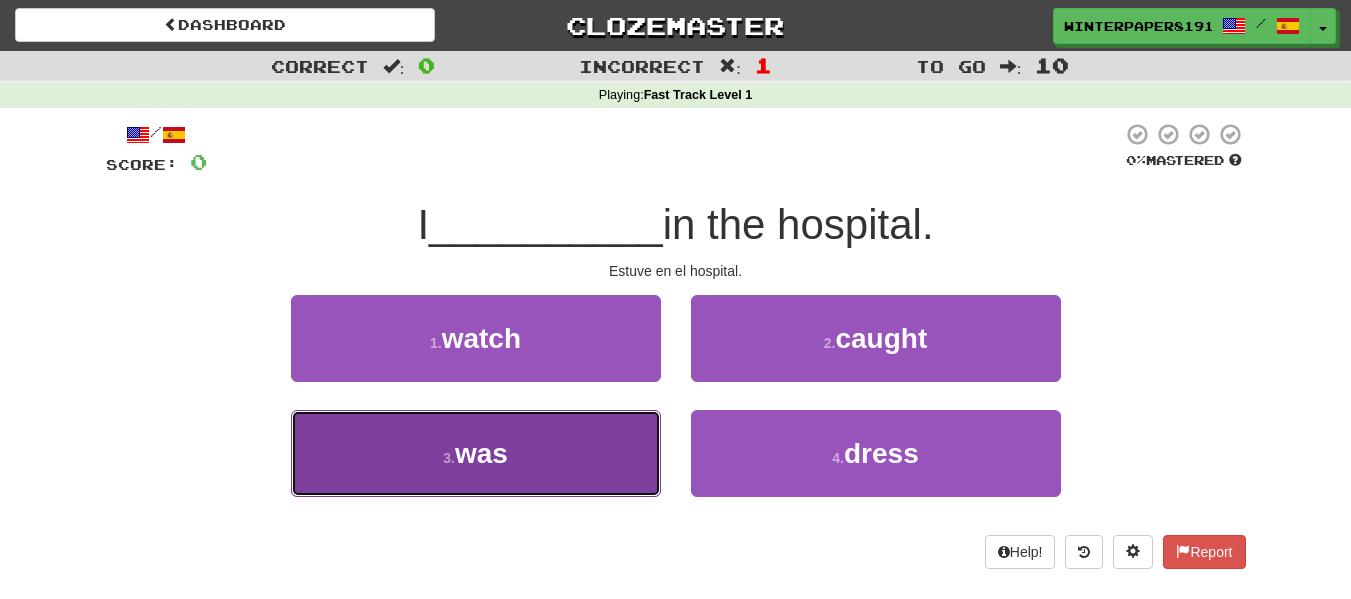 click on "3 .  was" at bounding box center (476, 453) 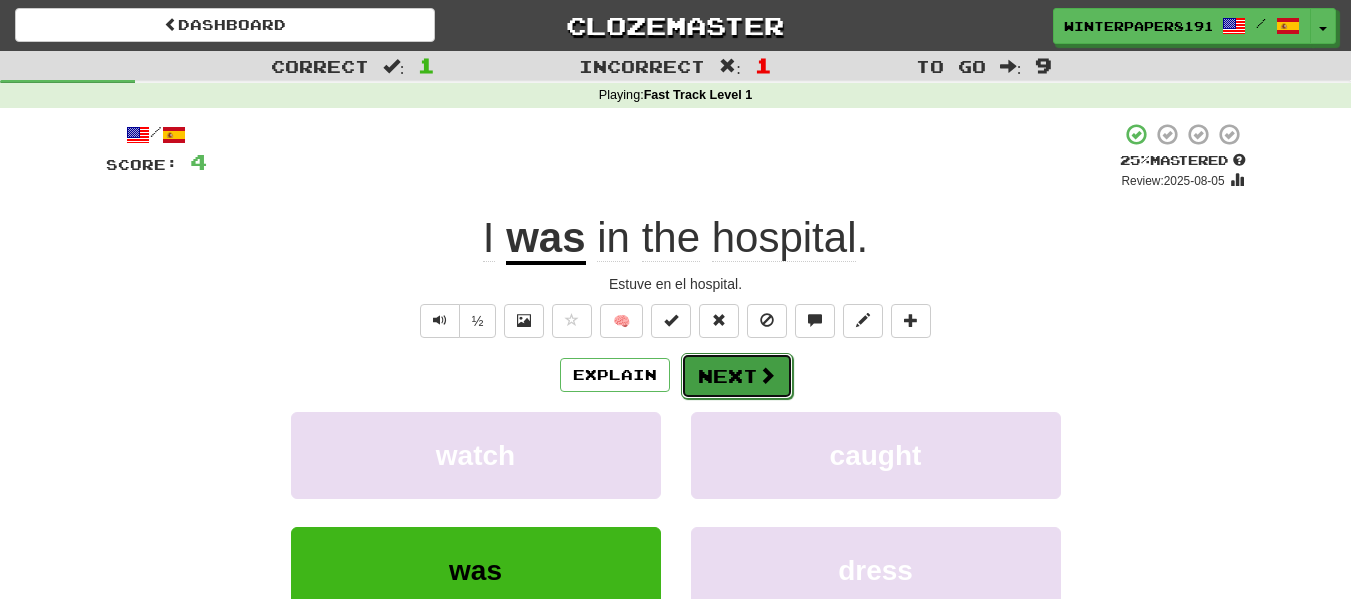click on "Next" at bounding box center [737, 376] 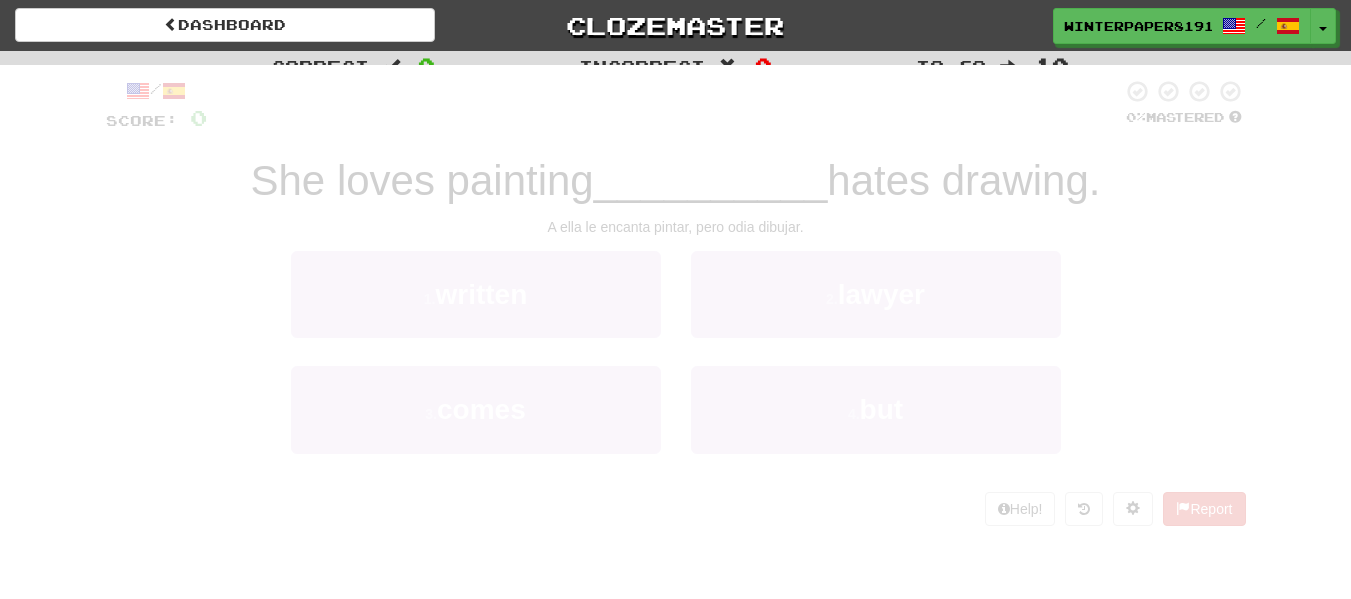 scroll, scrollTop: 0, scrollLeft: 0, axis: both 